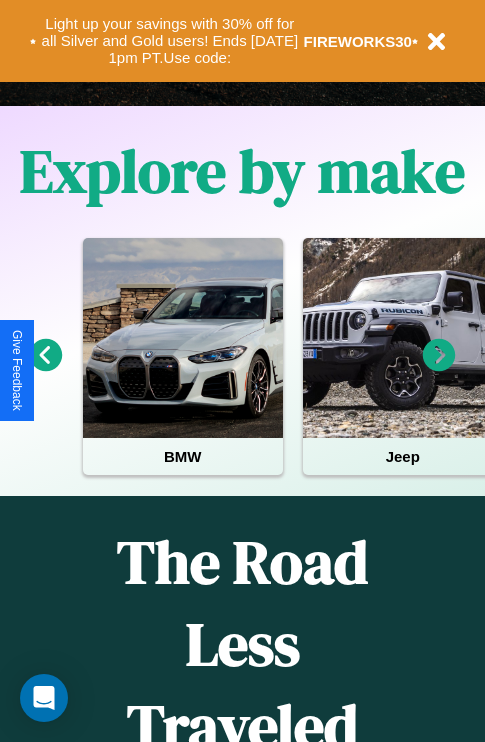scroll, scrollTop: 0, scrollLeft: 0, axis: both 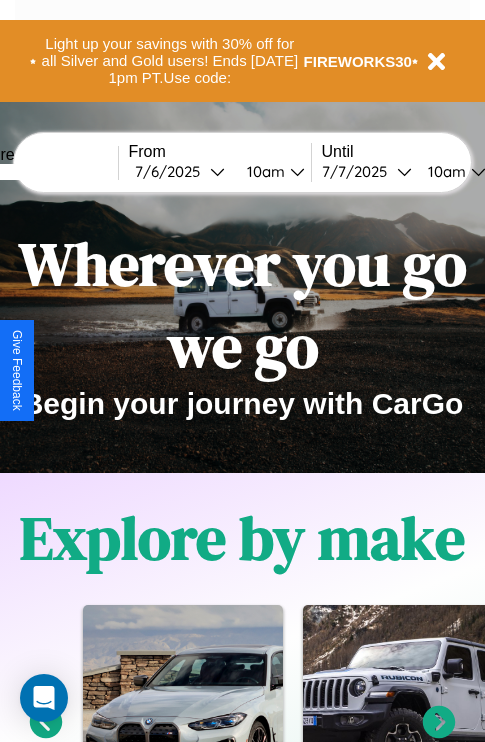 click at bounding box center [43, 172] 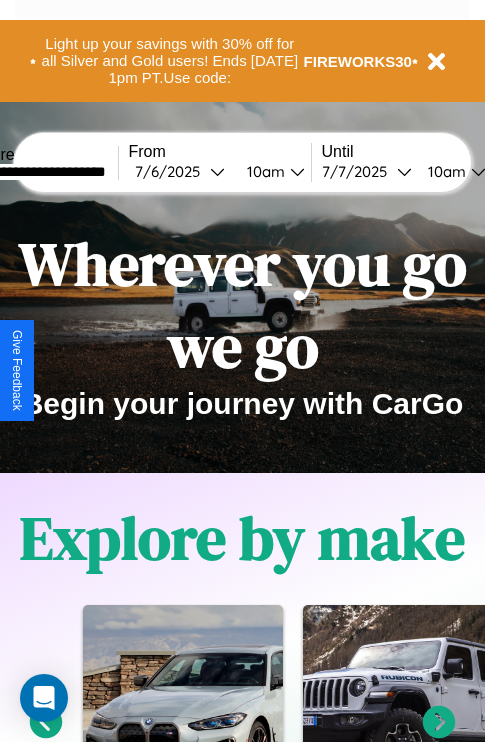 type on "**********" 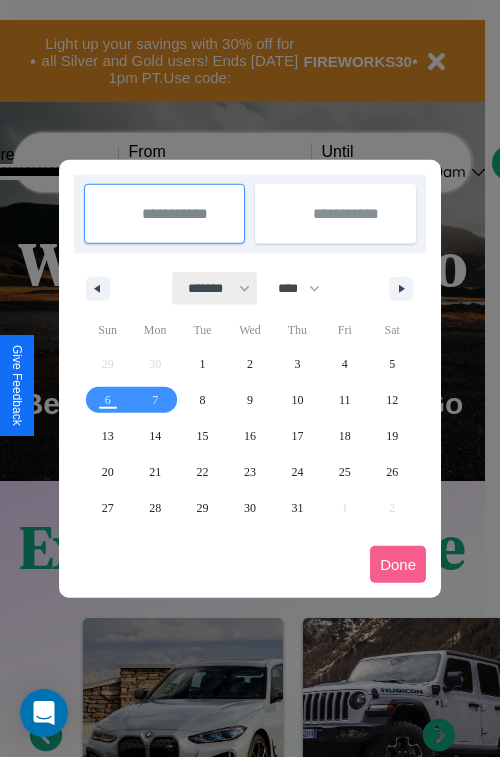 click on "******* ******** ***** ***** *** **** **** ****** ********* ******* ******** ********" at bounding box center [215, 288] 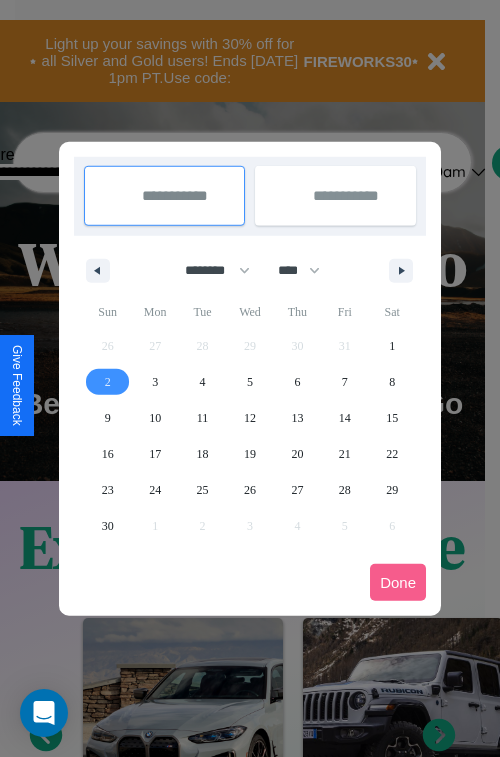 click on "2" at bounding box center (108, 382) 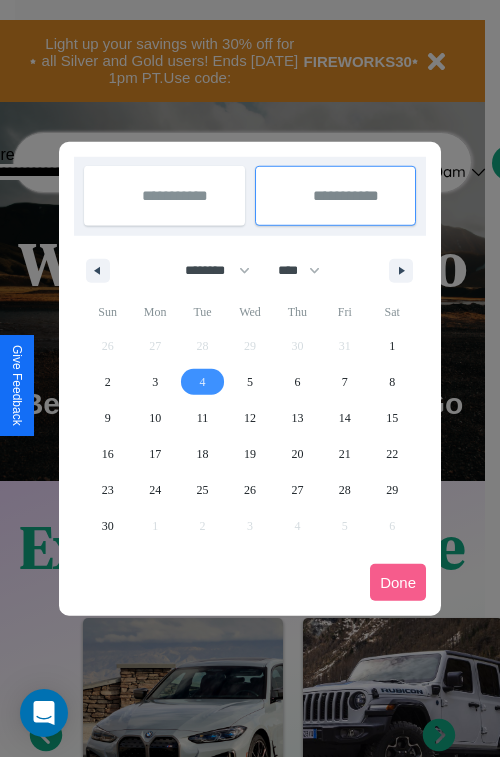click on "4" at bounding box center [203, 382] 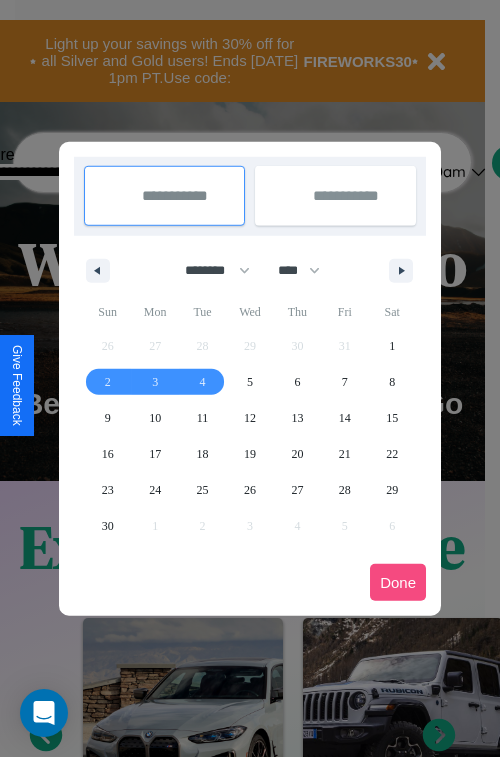 click on "Done" at bounding box center (398, 582) 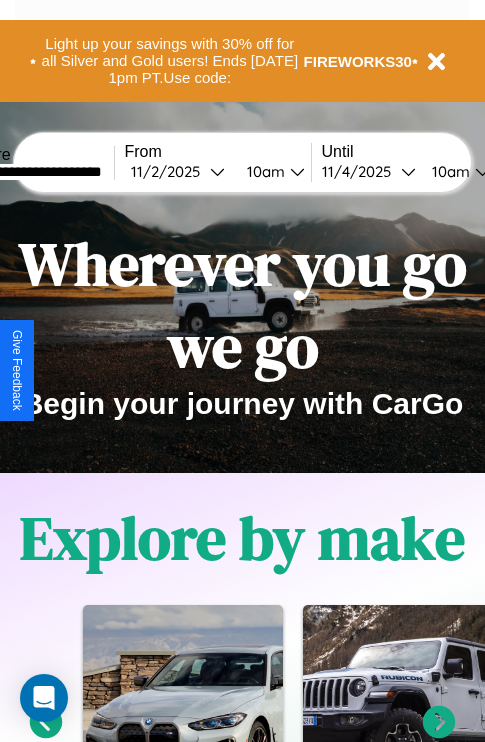 scroll, scrollTop: 0, scrollLeft: 72, axis: horizontal 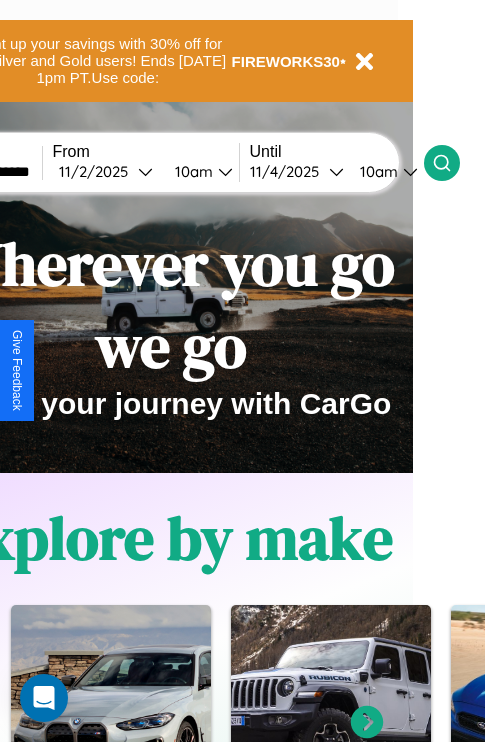 click 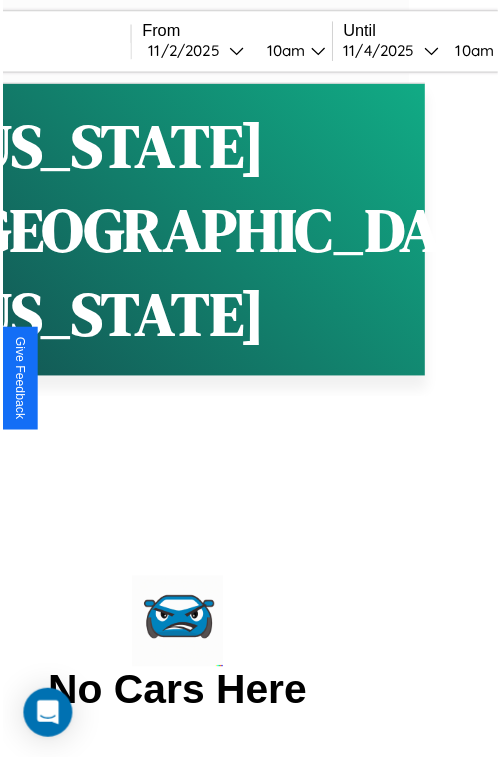 scroll, scrollTop: 0, scrollLeft: 0, axis: both 